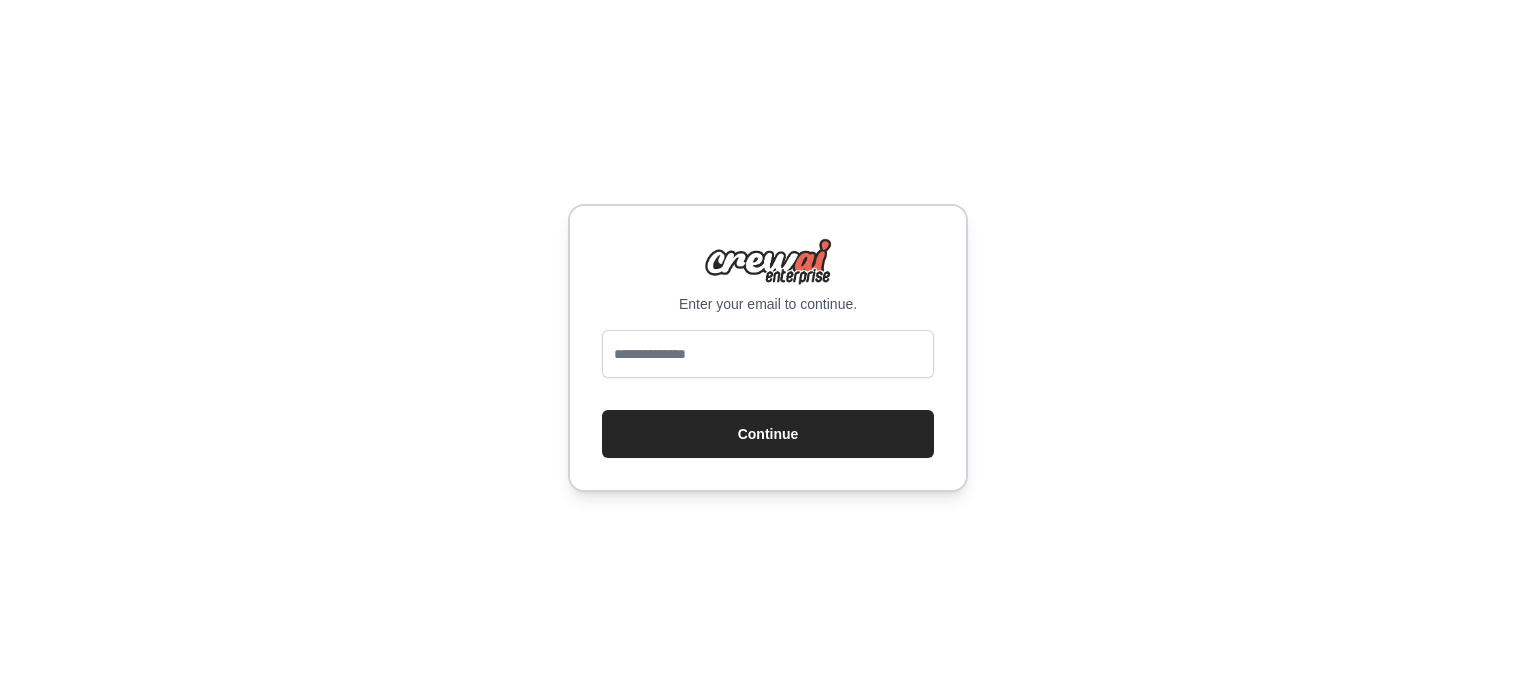 scroll, scrollTop: 0, scrollLeft: 0, axis: both 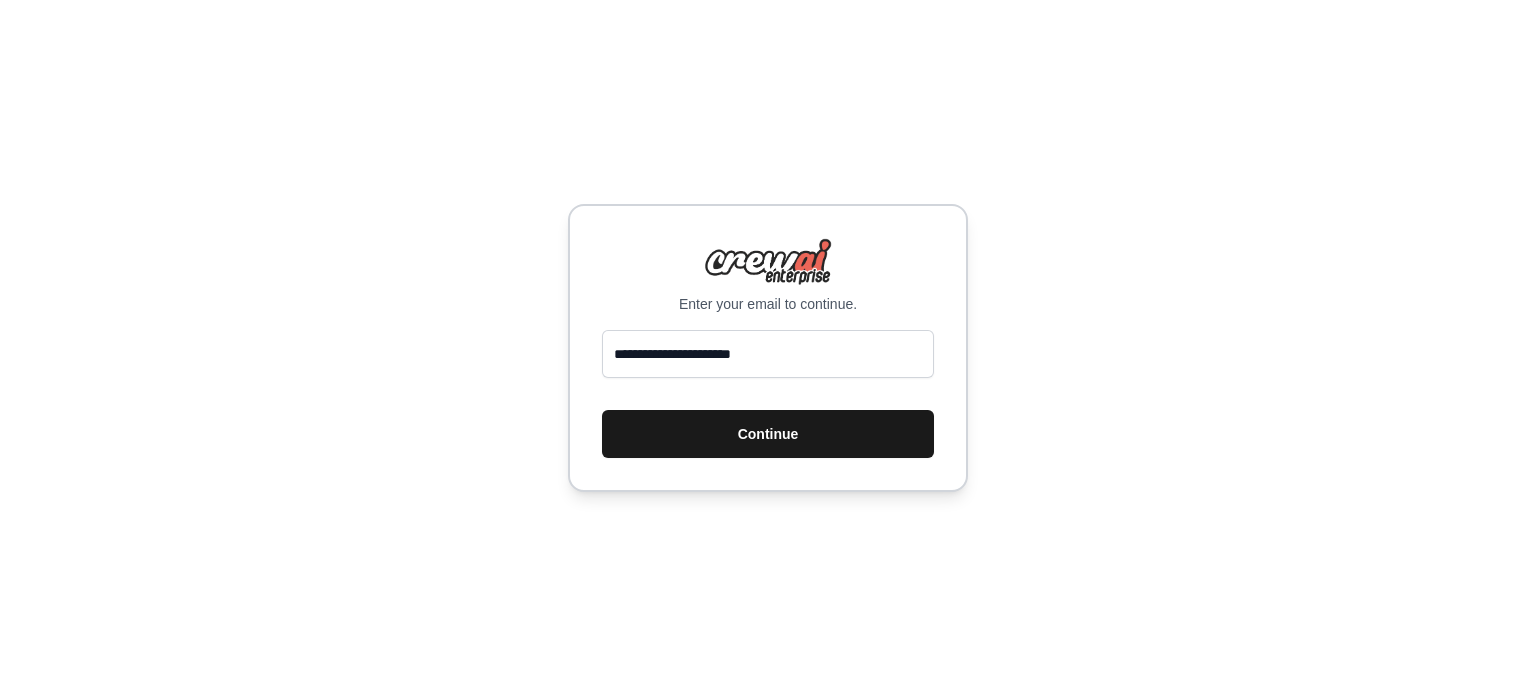 click on "Continue" at bounding box center [768, 434] 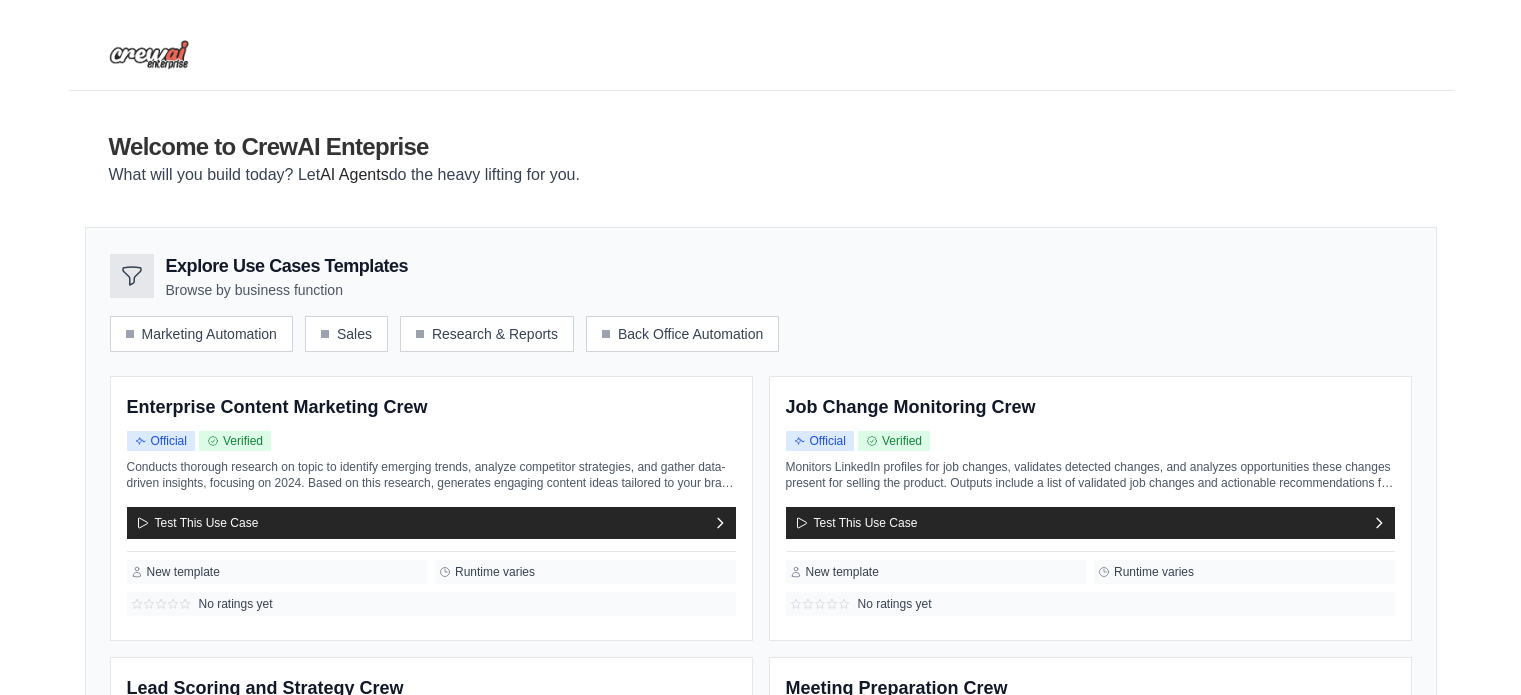 scroll, scrollTop: 0, scrollLeft: 0, axis: both 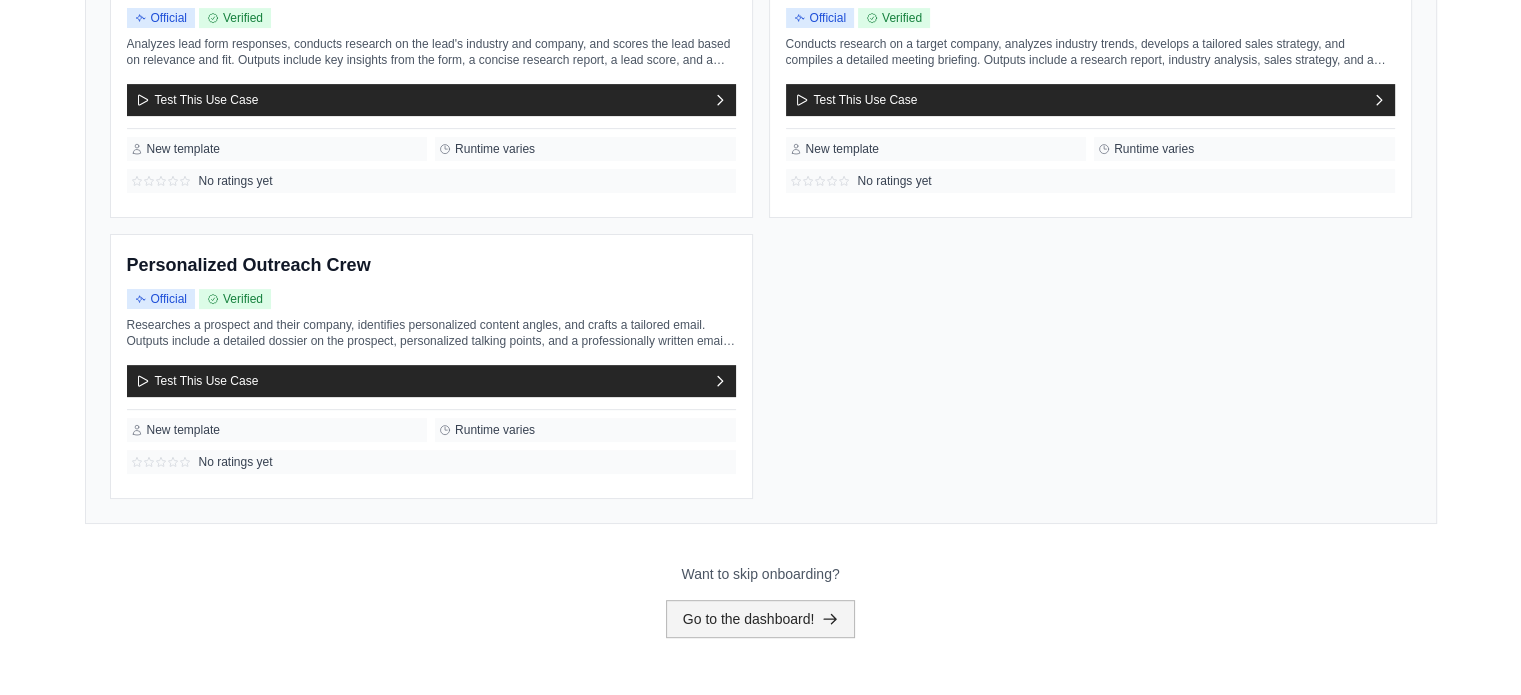 click on "Go to the dashboard!" at bounding box center [761, 619] 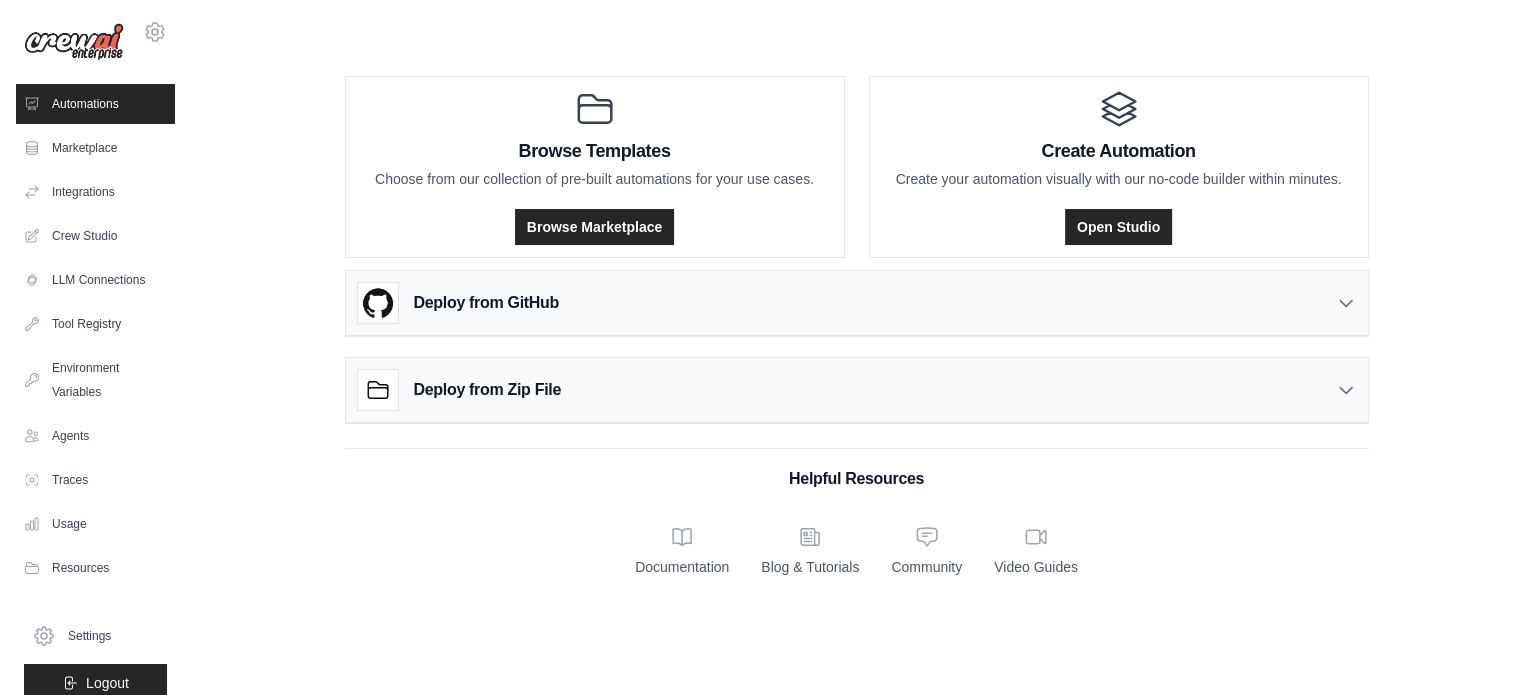 scroll, scrollTop: 0, scrollLeft: 0, axis: both 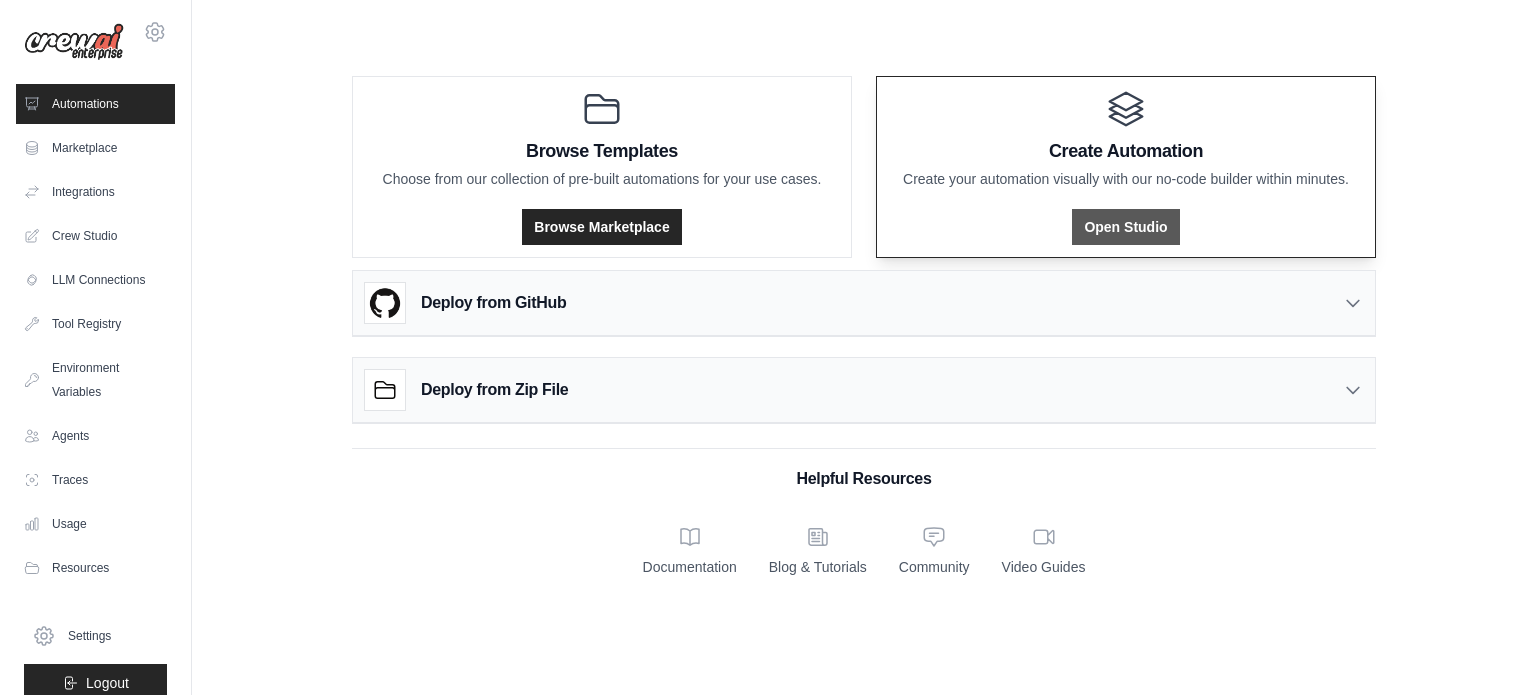 click on "Open Studio" at bounding box center (1125, 227) 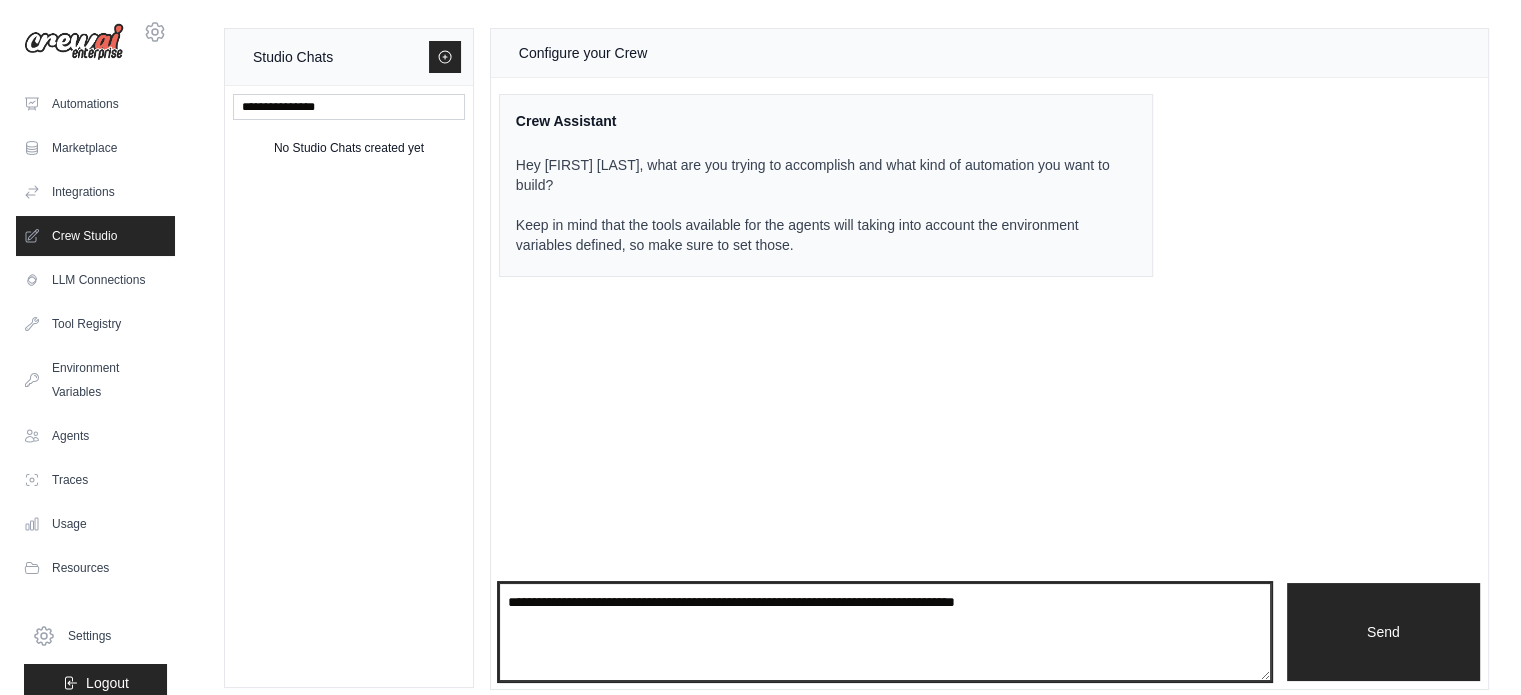 click at bounding box center (885, 632) 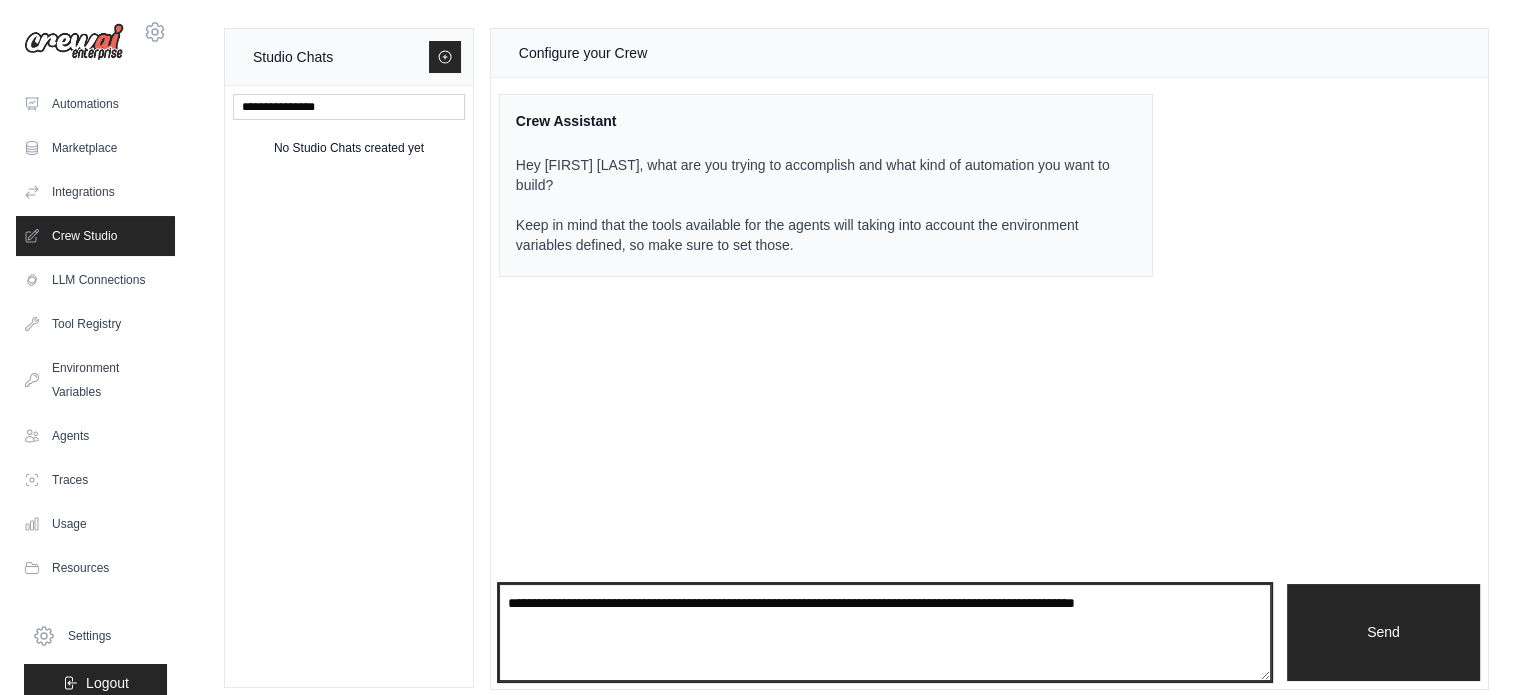 click on "**********" at bounding box center (885, 633) 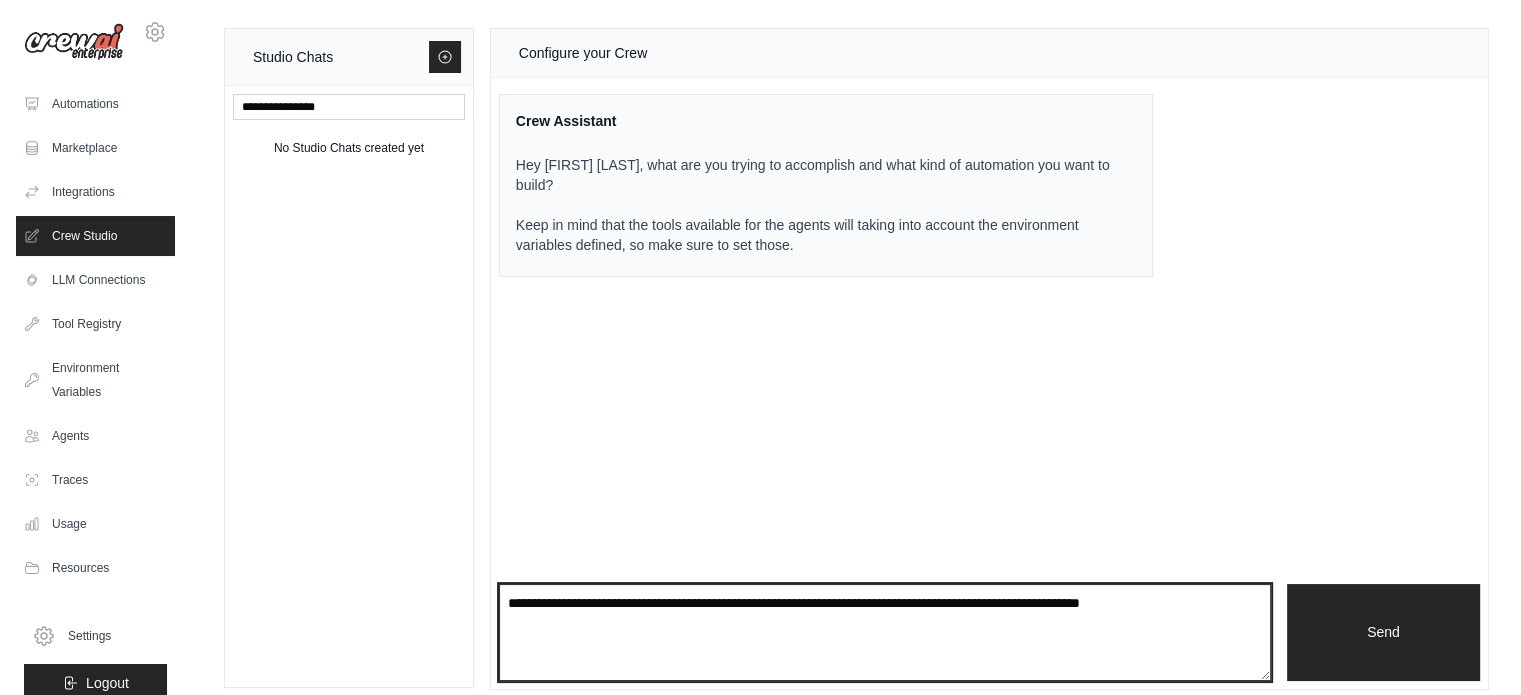 click on "**********" at bounding box center (885, 633) 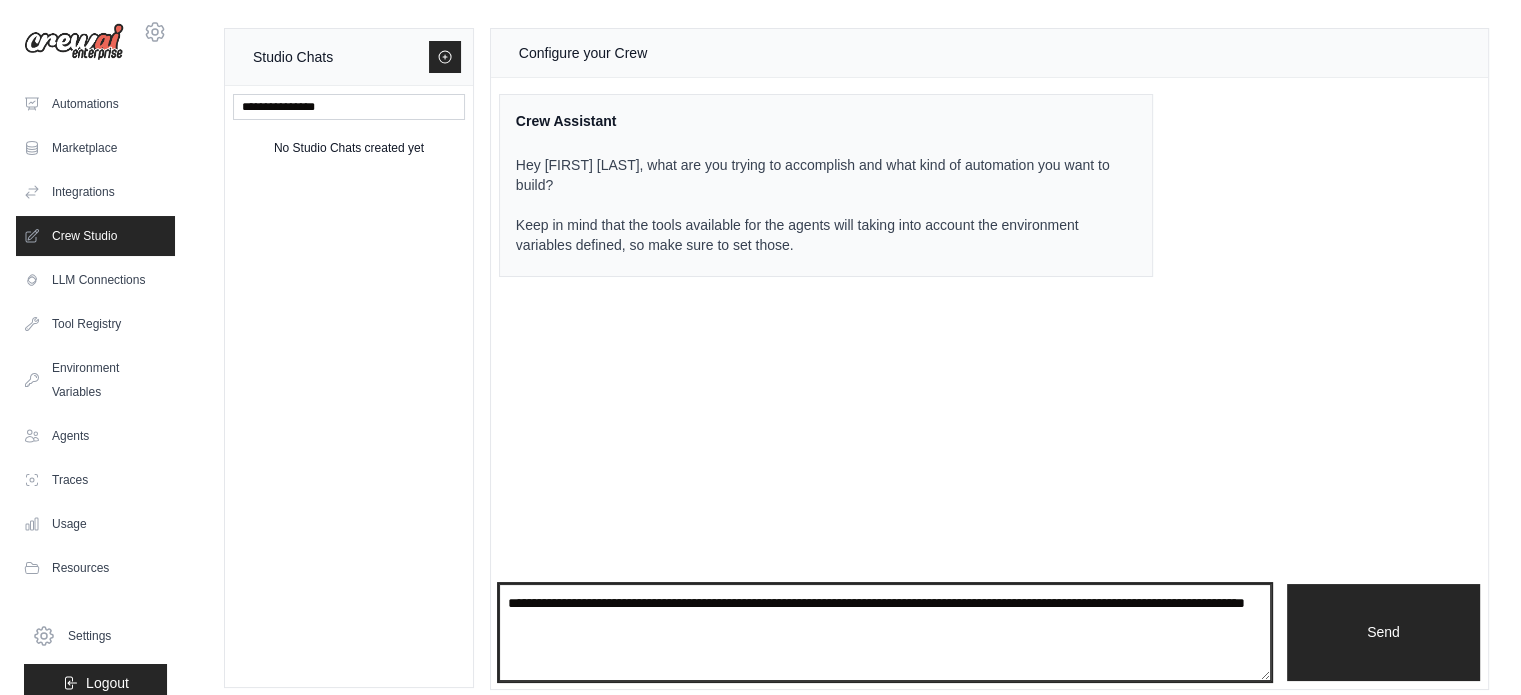 type on "**********" 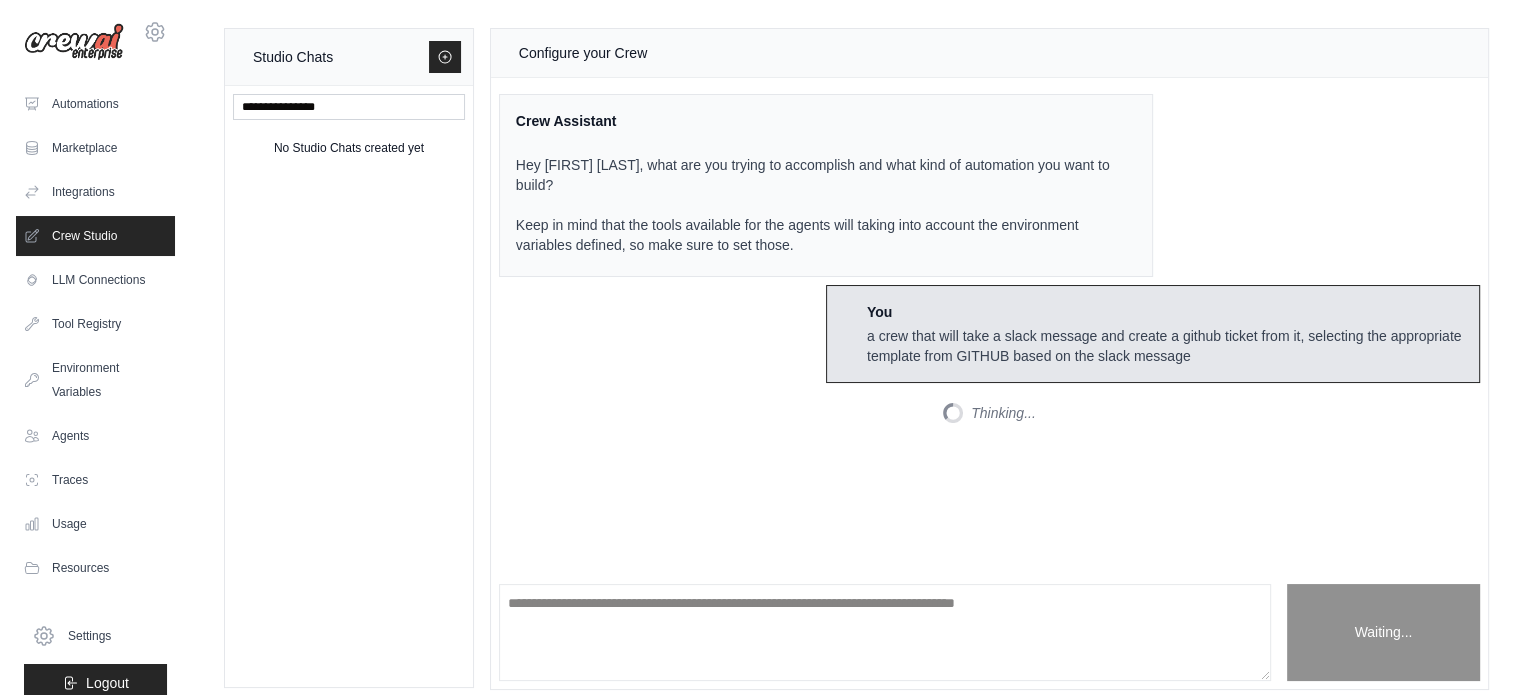 scroll, scrollTop: 794, scrollLeft: 0, axis: vertical 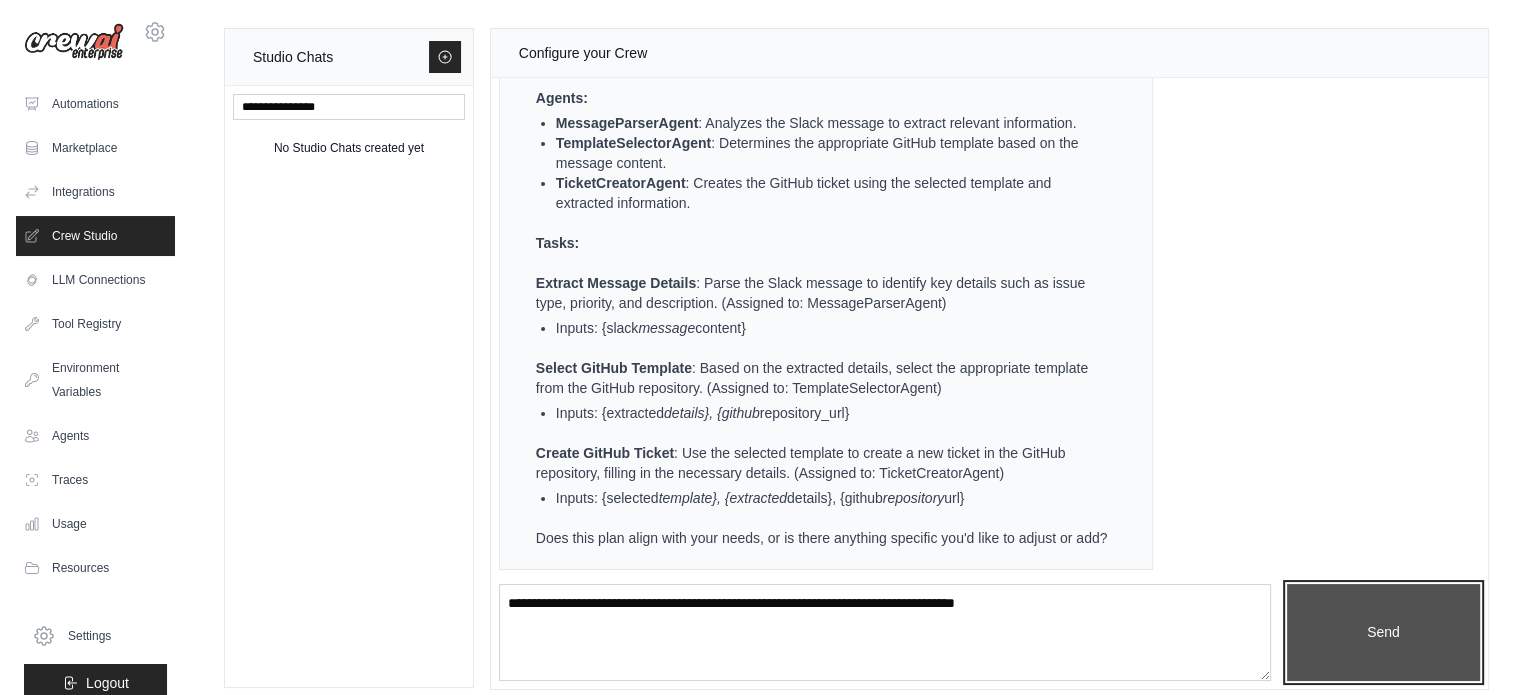 click on "Send" at bounding box center (1383, 633) 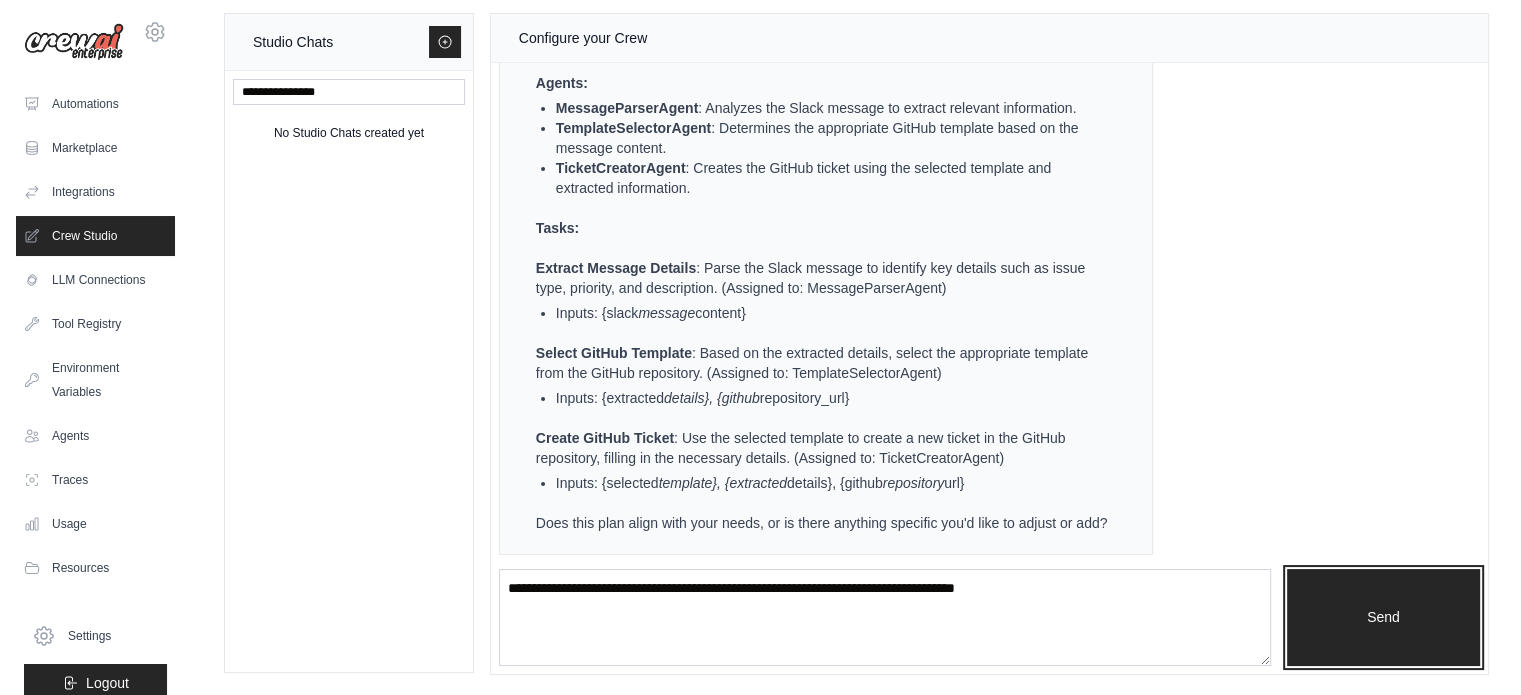 scroll, scrollTop: 0, scrollLeft: 0, axis: both 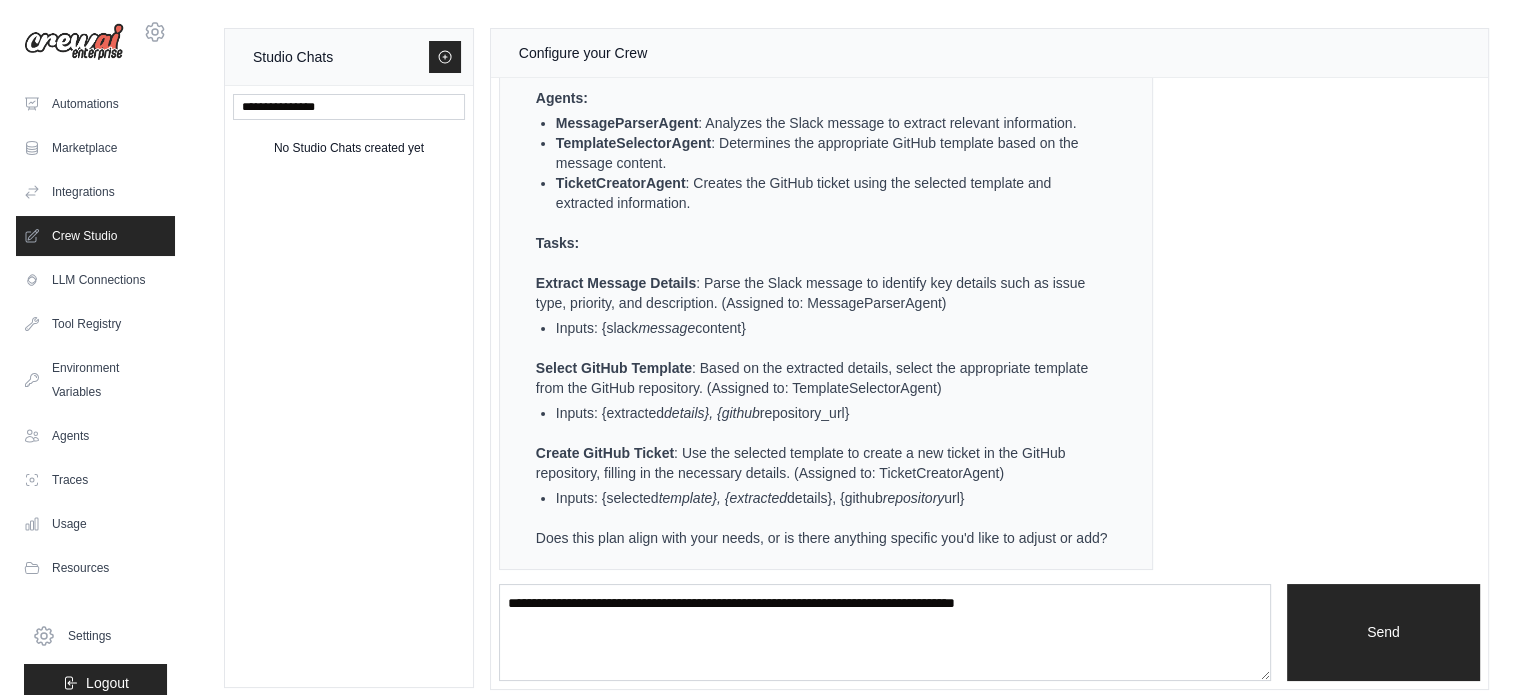 click on "To create a crew that automates the process of taking a Slack message and creating a GitHub ticket with the appropriate template, we'll need to set up a series of agents and tasks. This will involve extracting relevant information from the Slack message, determining the correct GitHub template, and then creating the ticket on GitHub.
Automation Plan:
Automate the creation of GitHub tickets from Slack messages by selecting the appropriate template based on the message content.
Output:
A GitHub ticket created using the appropriate template, populated with information extracted from a Slack message.
Inputs:
Slack message content GitHub repository URL Available GitHub templates
Tools Selected:
GithubSearchTool: To interact with GitHub repositories and templates ScrapeElementFromWebsiteTool: To extract specific elements if needed from GitHub or Slack
Agents:
MessageParserAgent : Analyzes the Slack message to extract relevant information. TemplateSelectorAgent TicketCreatorAgent" at bounding box center [814, 103] 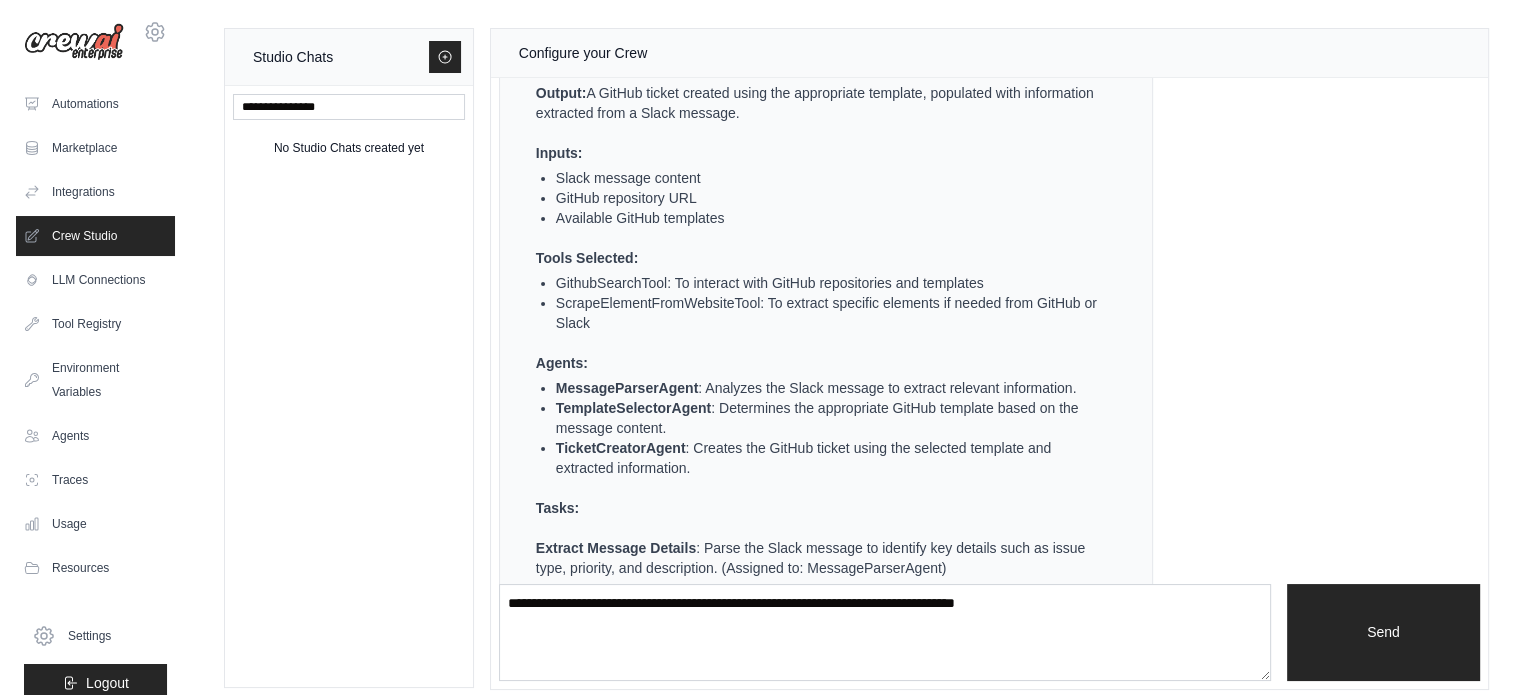 scroll, scrollTop: 794, scrollLeft: 0, axis: vertical 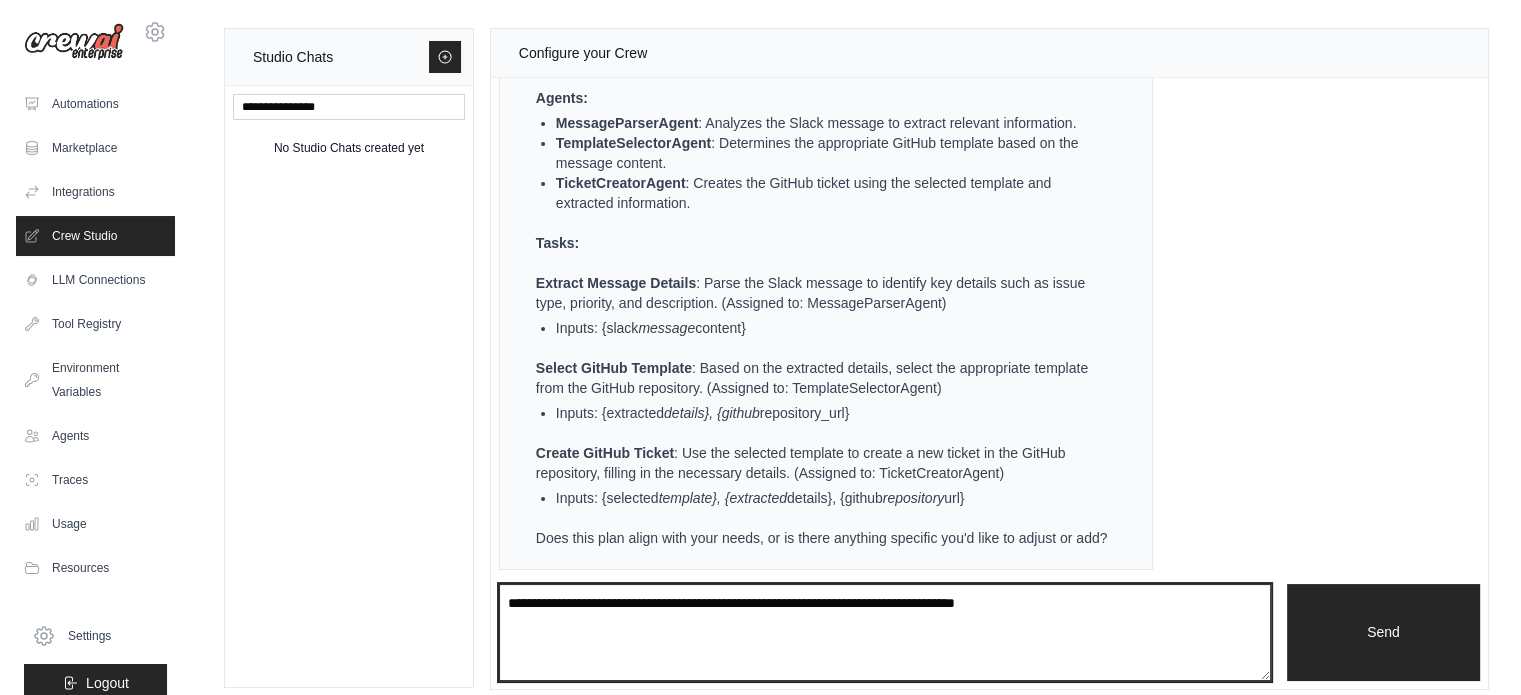 click at bounding box center [885, 633] 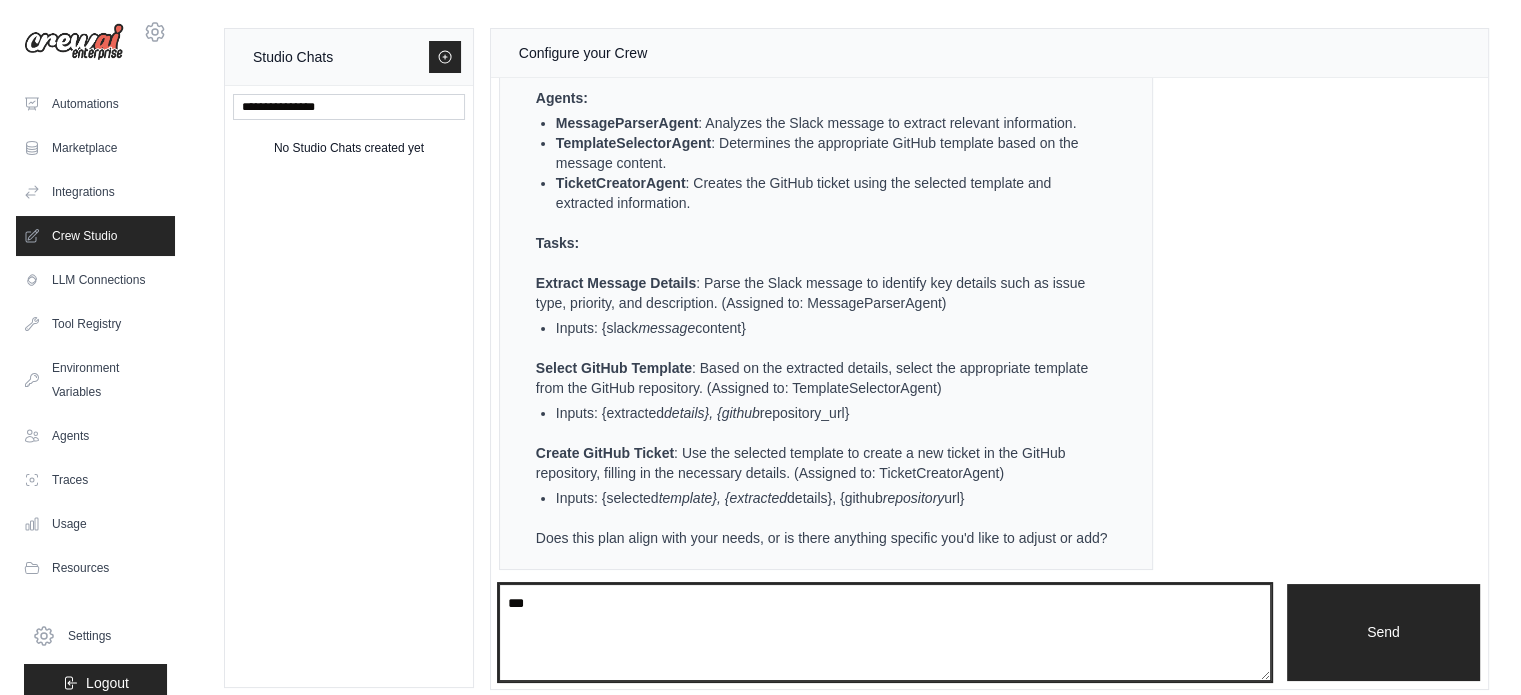 type on "***" 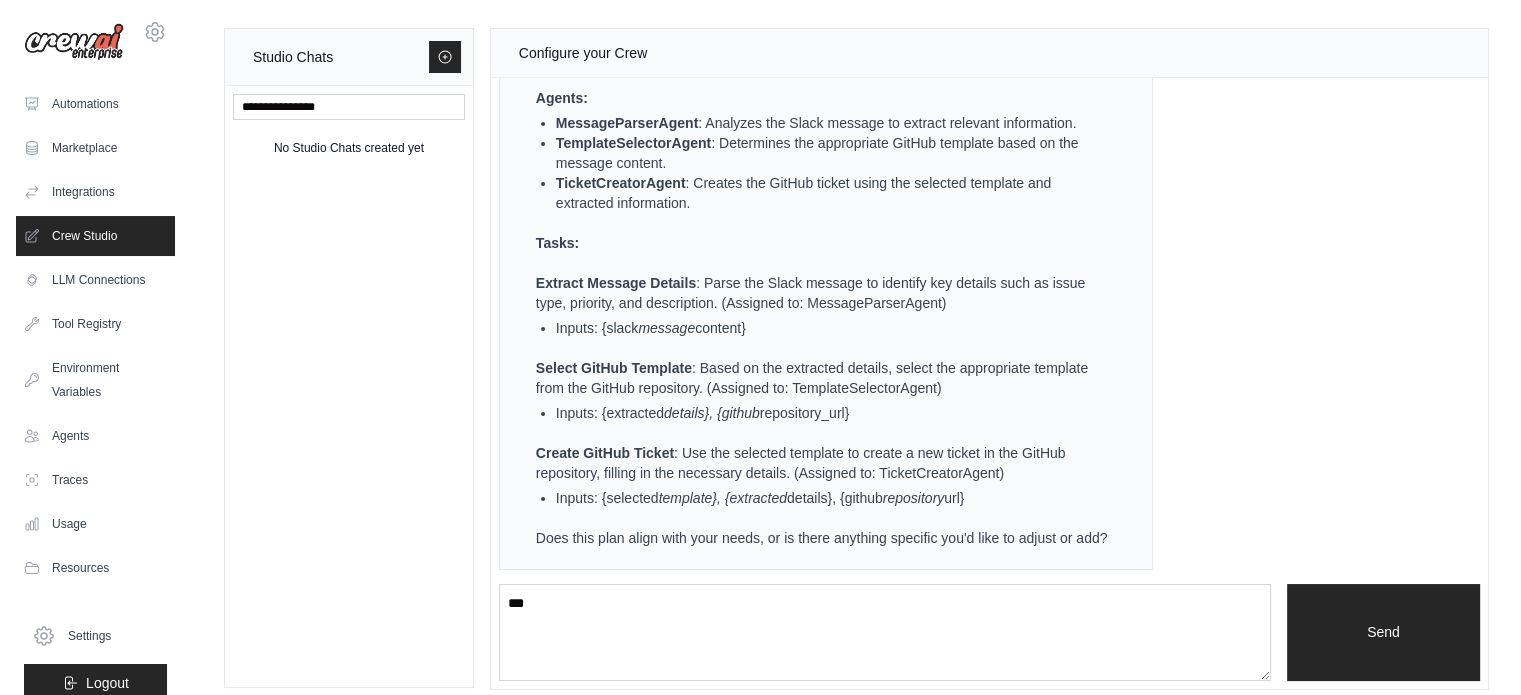 type 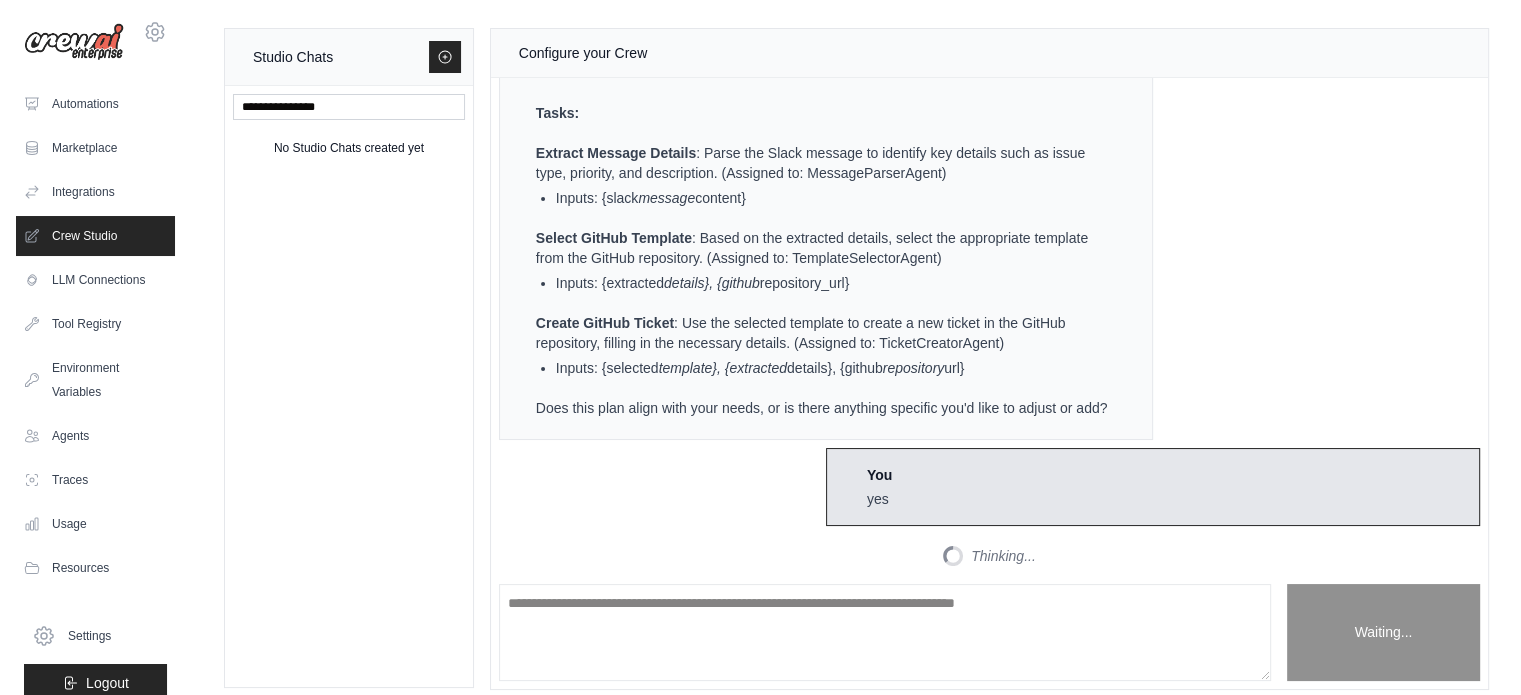 scroll, scrollTop: 1904, scrollLeft: 0, axis: vertical 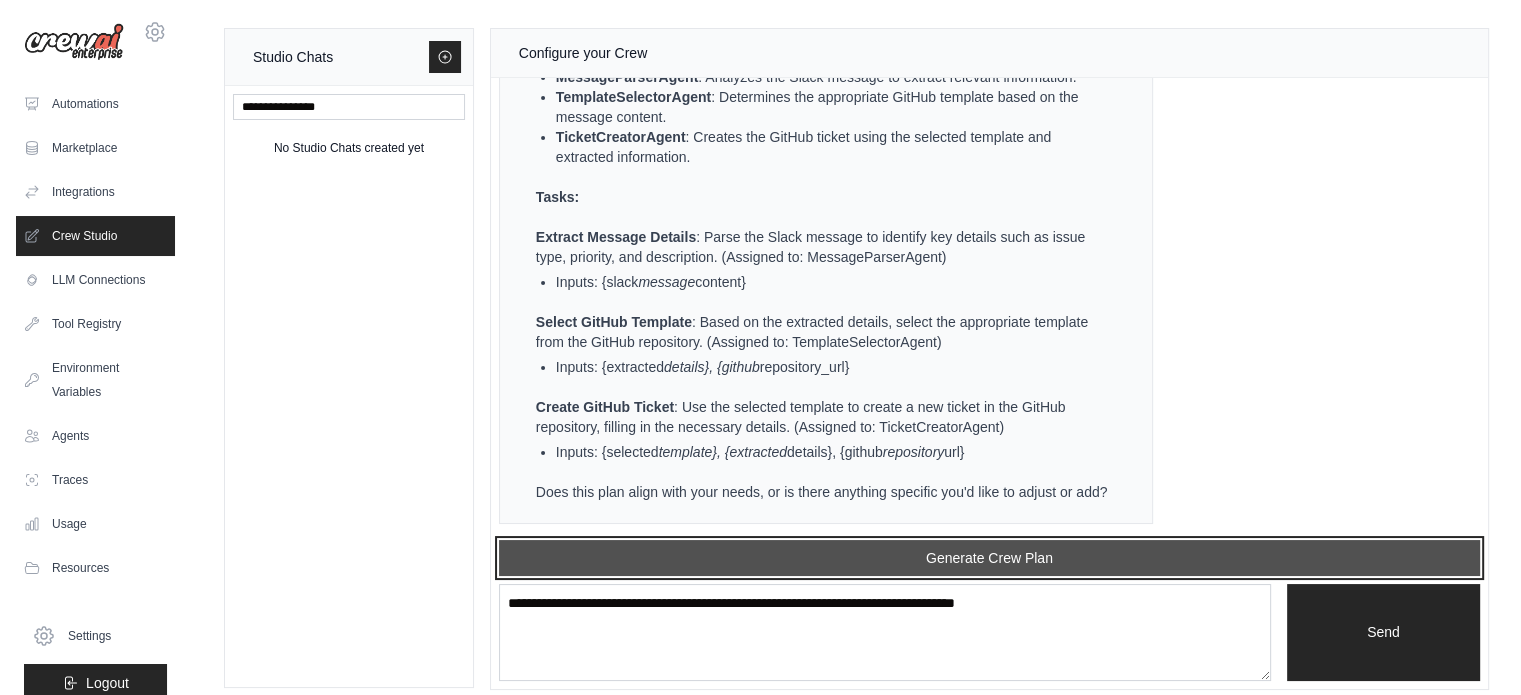 click on "Generate Crew Plan" at bounding box center (989, 558) 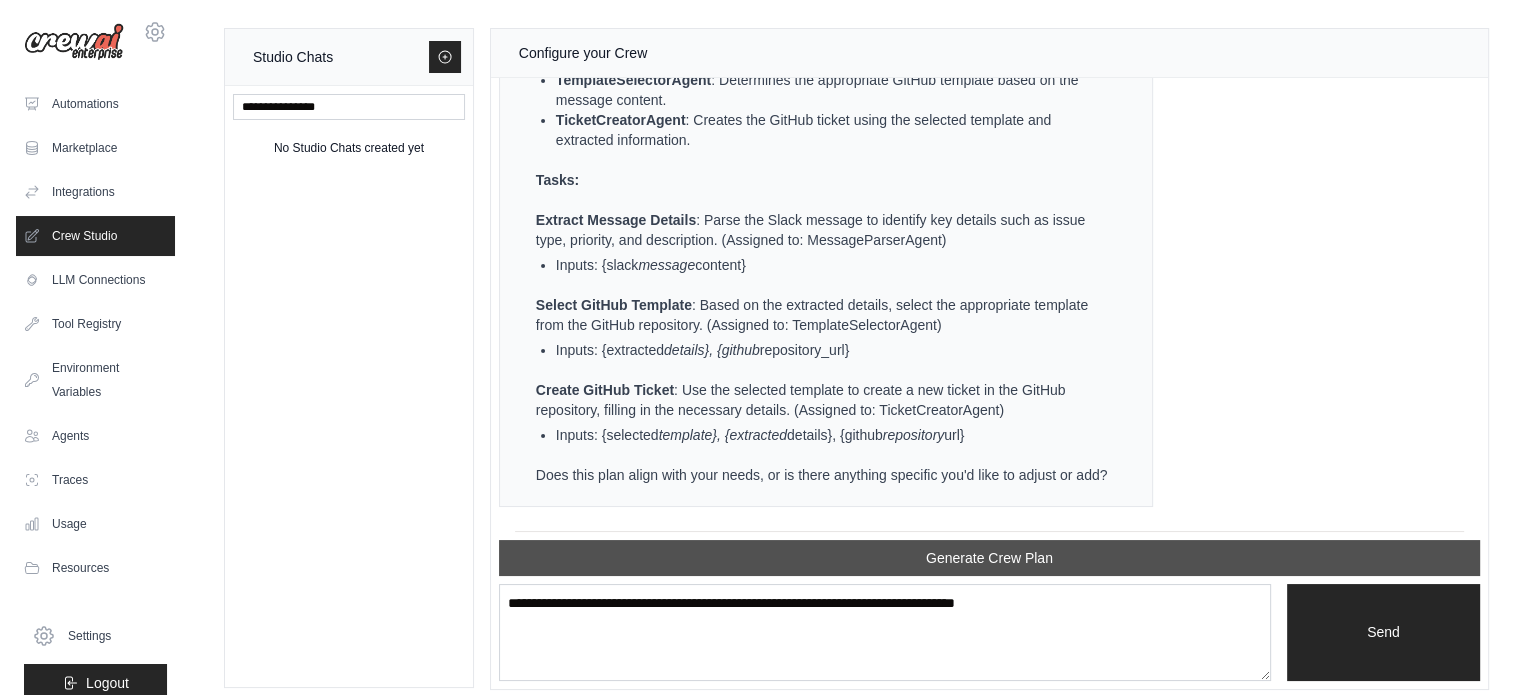 scroll, scrollTop: 2812, scrollLeft: 0, axis: vertical 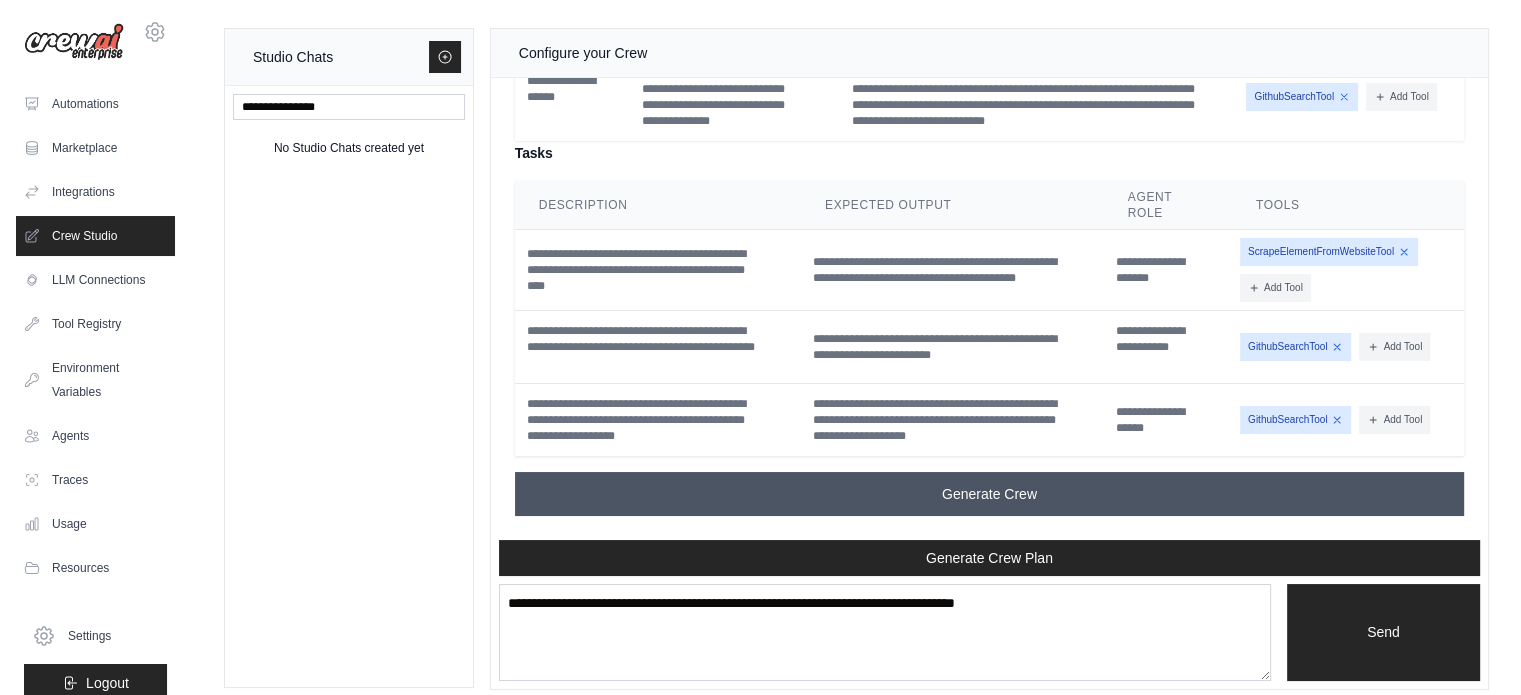 click on "Generate Crew" at bounding box center [989, 494] 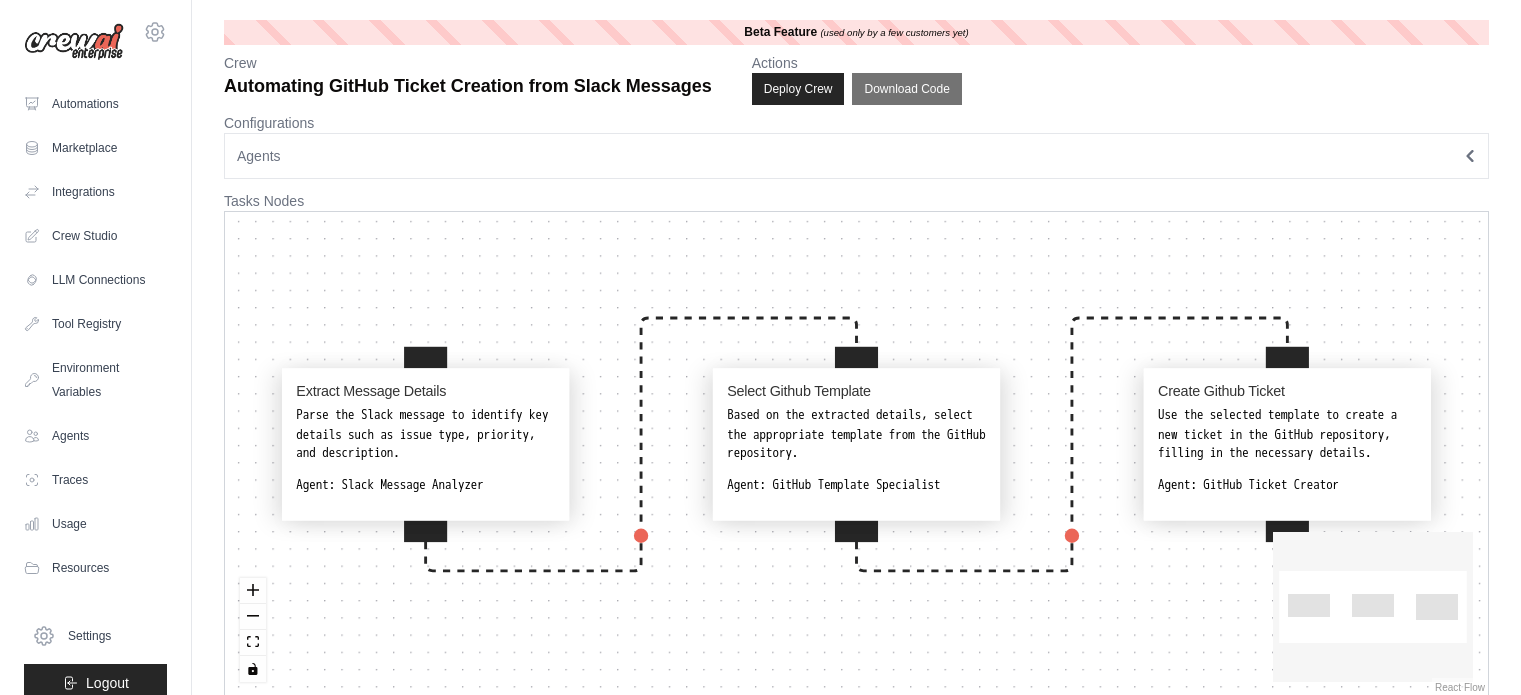 scroll, scrollTop: 0, scrollLeft: 0, axis: both 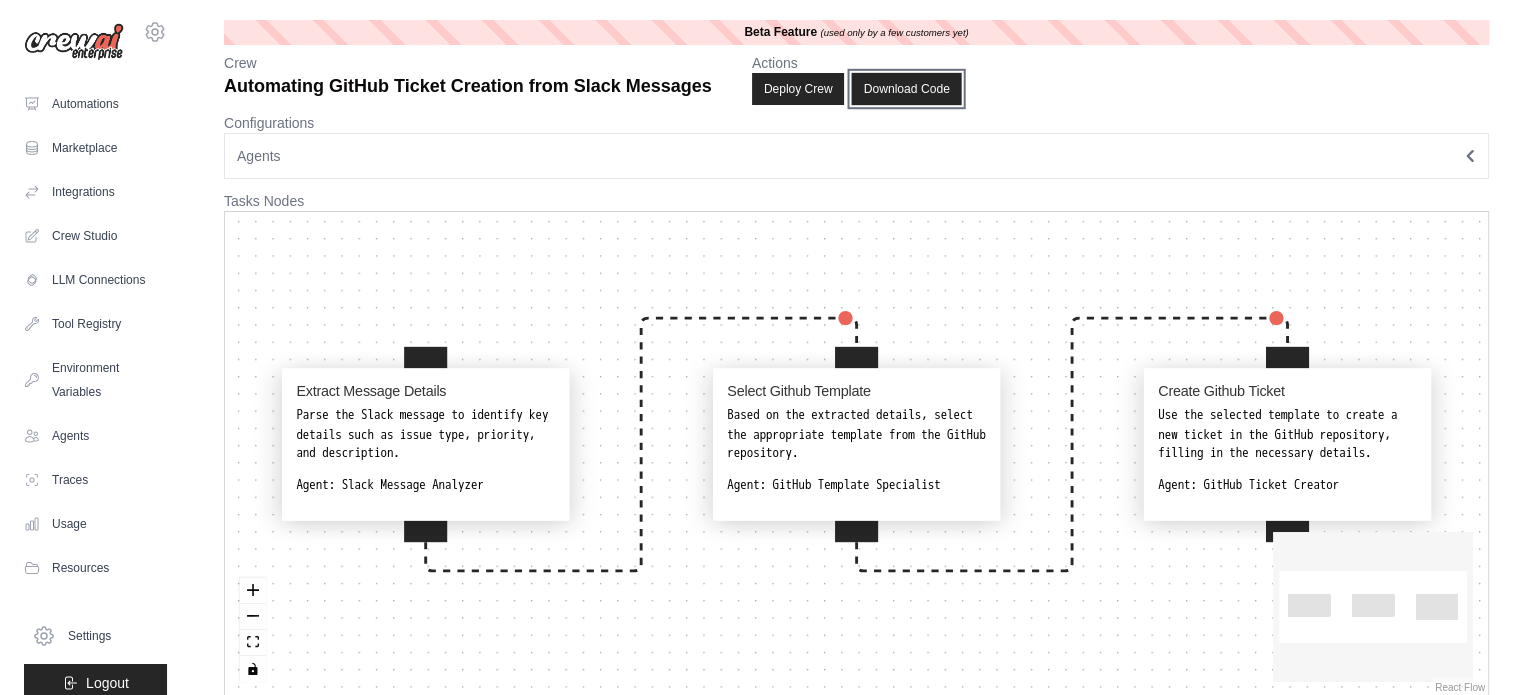 click on "Download Code" at bounding box center [907, 89] 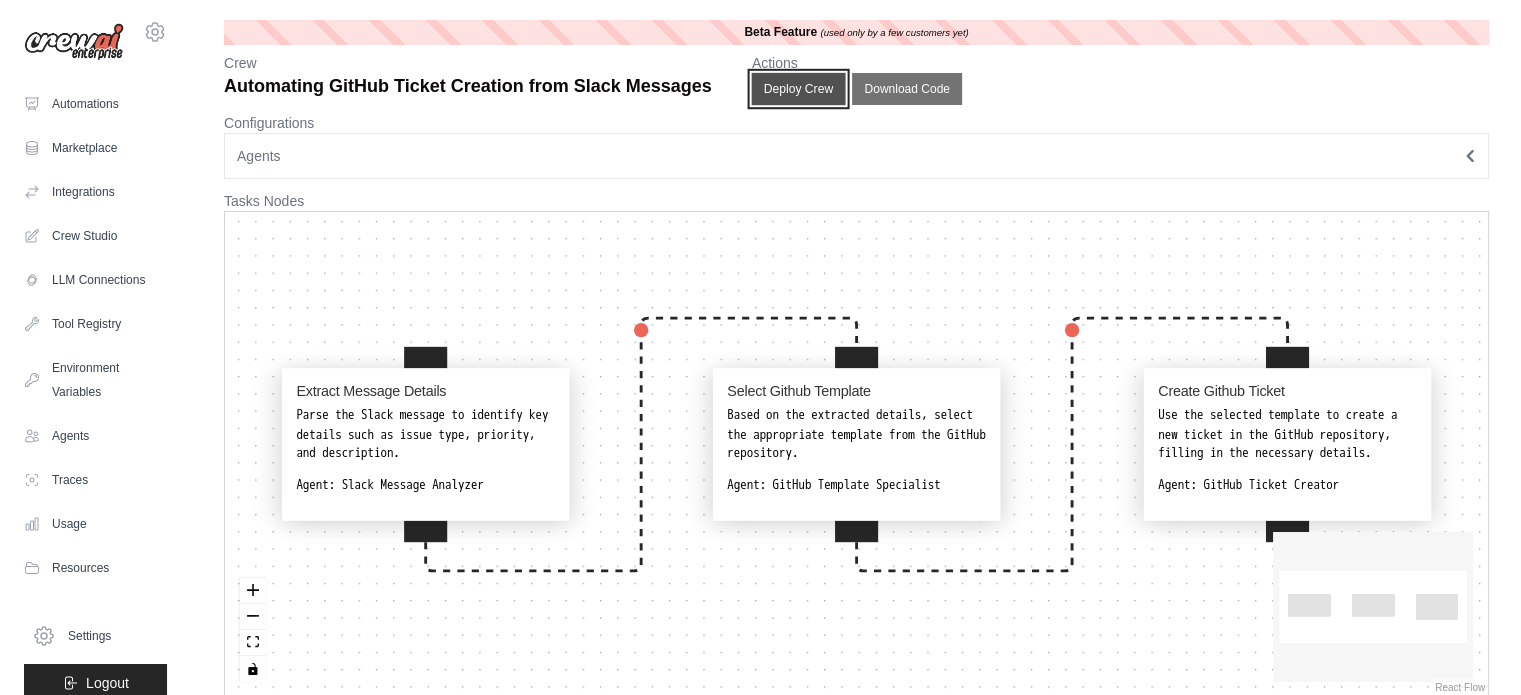 click on "Deploy Crew" at bounding box center [798, 89] 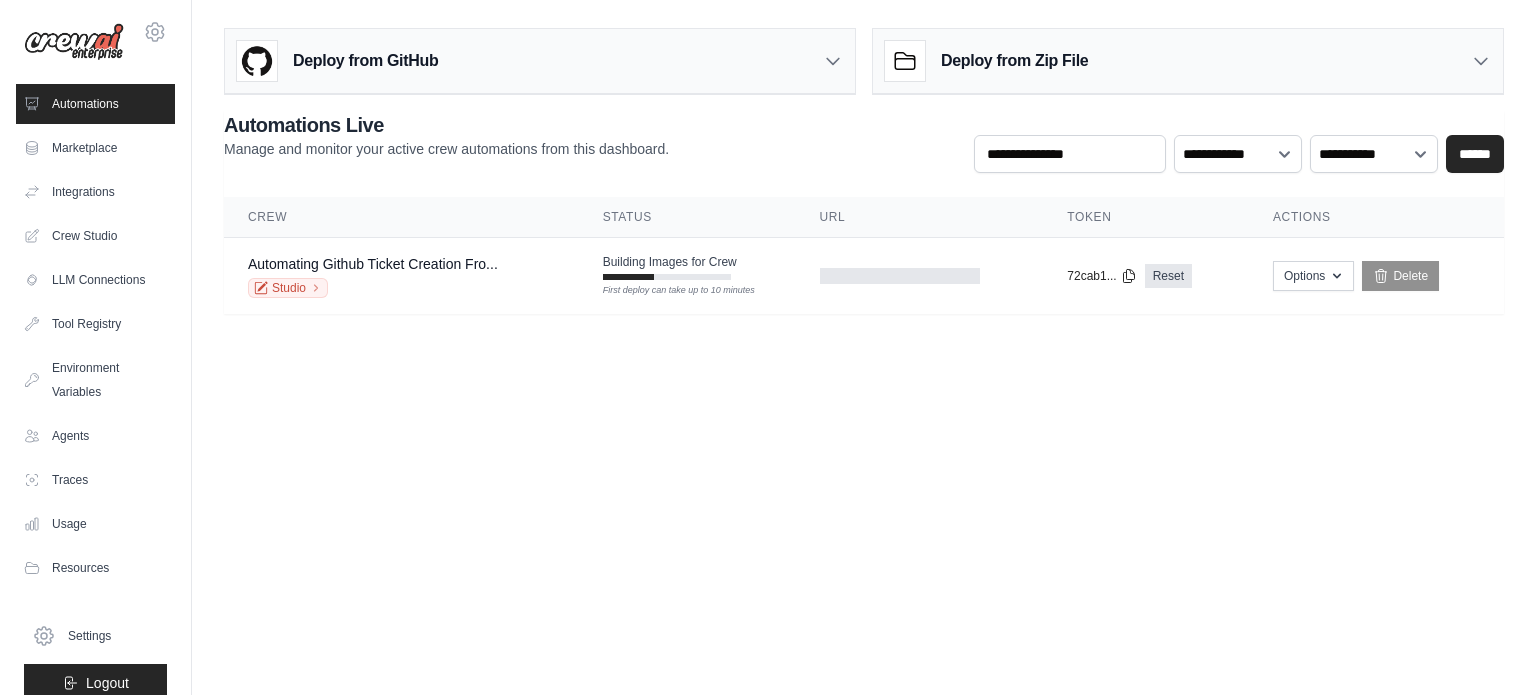 scroll, scrollTop: 0, scrollLeft: 0, axis: both 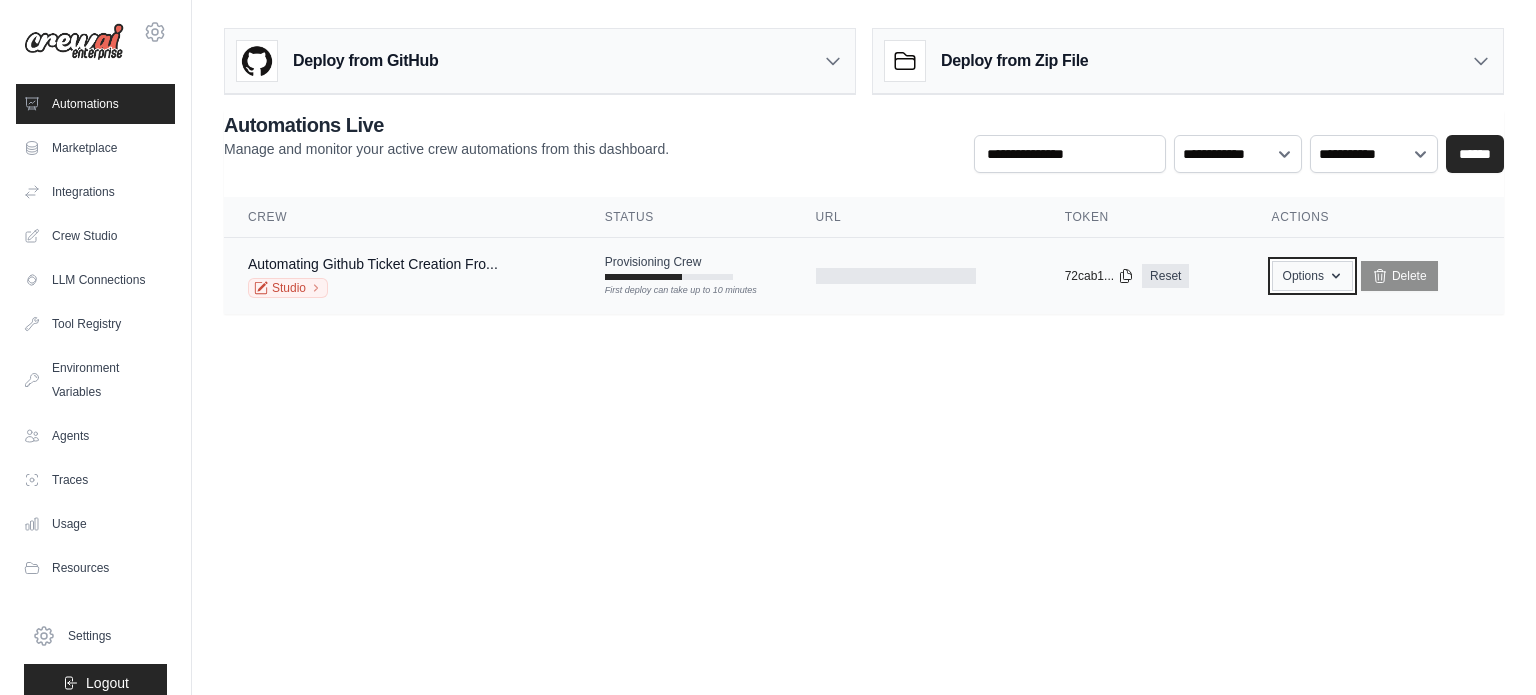 click on "Options" at bounding box center [1312, 276] 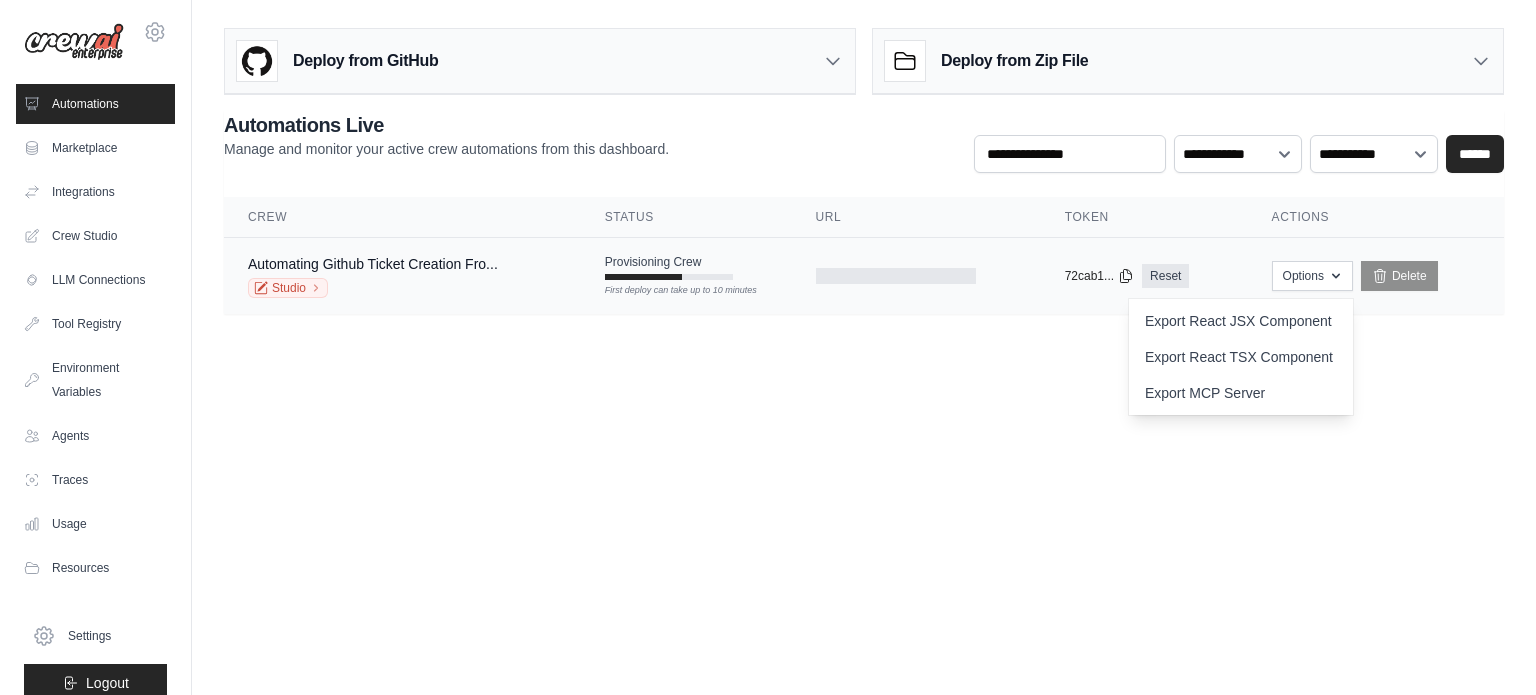 click on "First deploy can take up to 10 minutes" at bounding box center (669, 291) 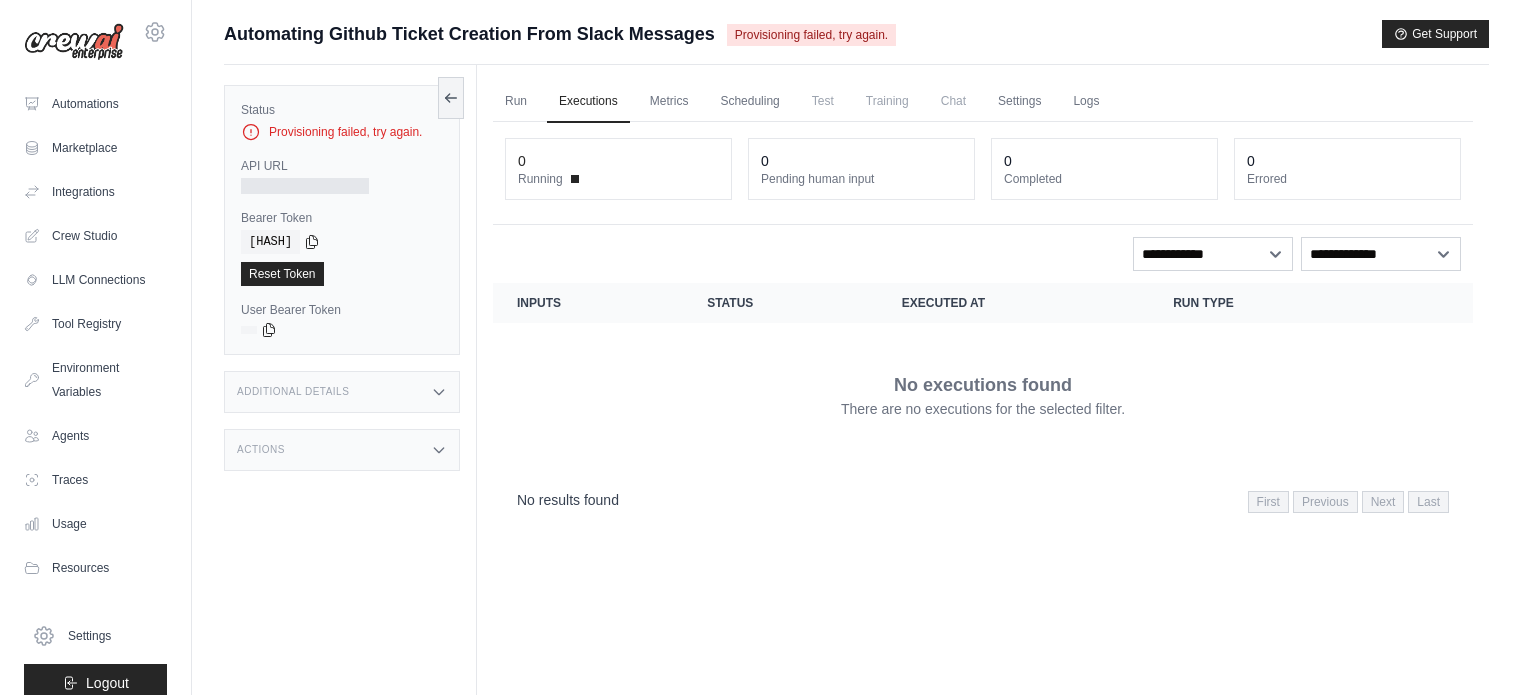 scroll, scrollTop: 0, scrollLeft: 0, axis: both 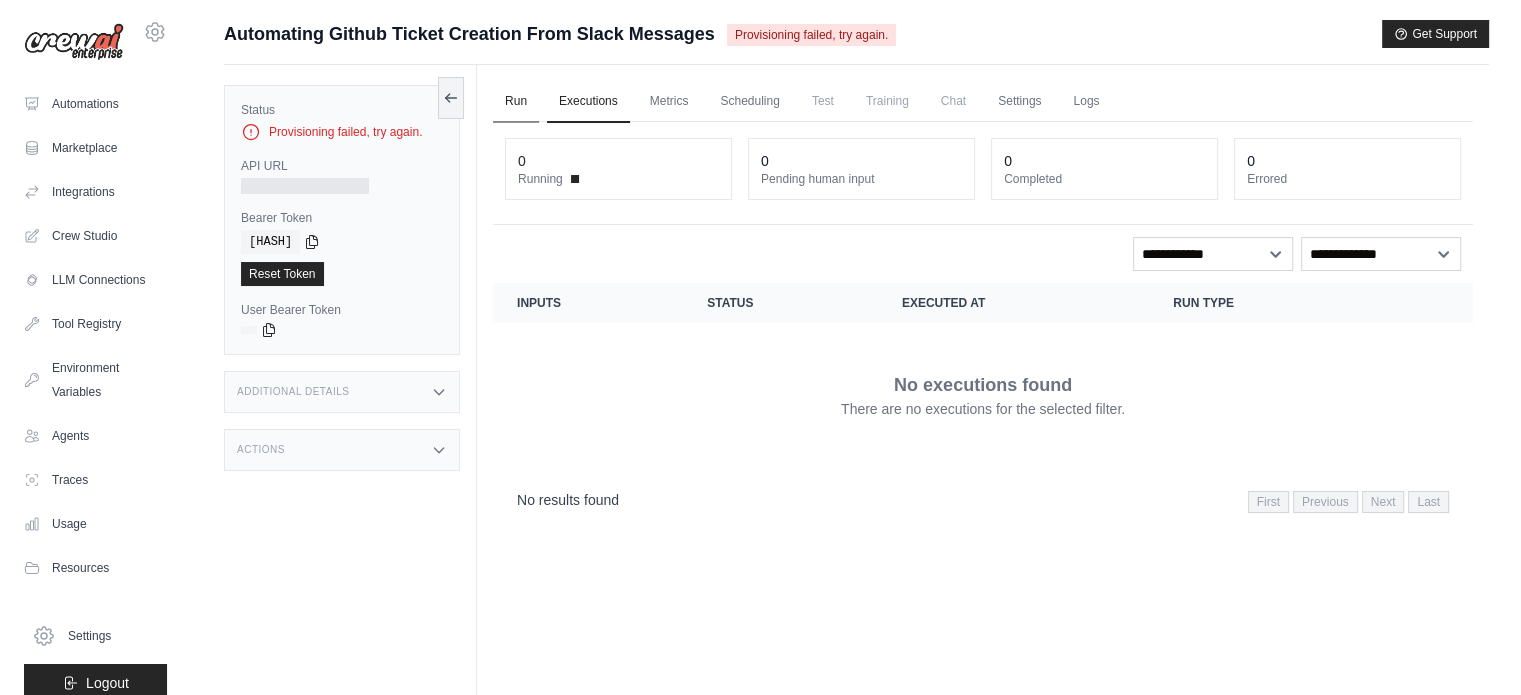 click on "Run" at bounding box center (516, 102) 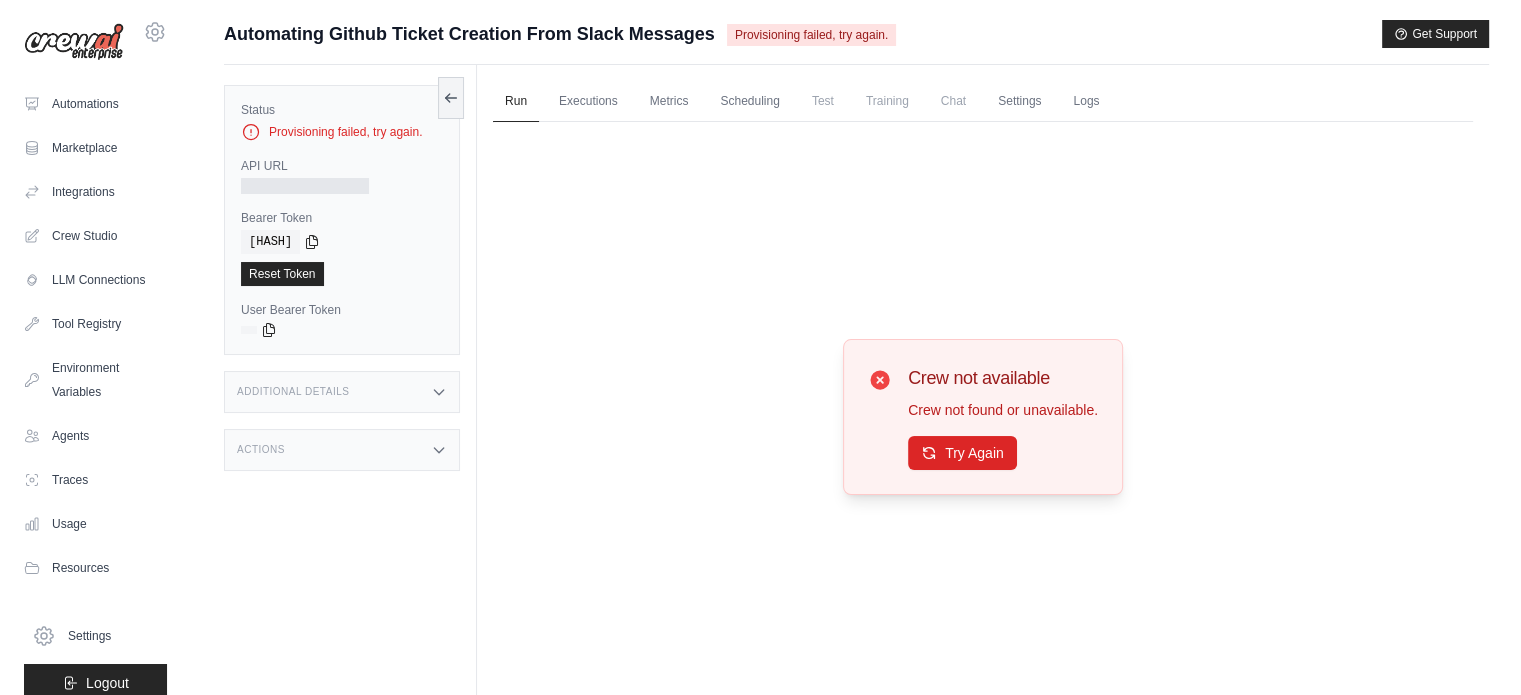 scroll, scrollTop: 0, scrollLeft: 0, axis: both 